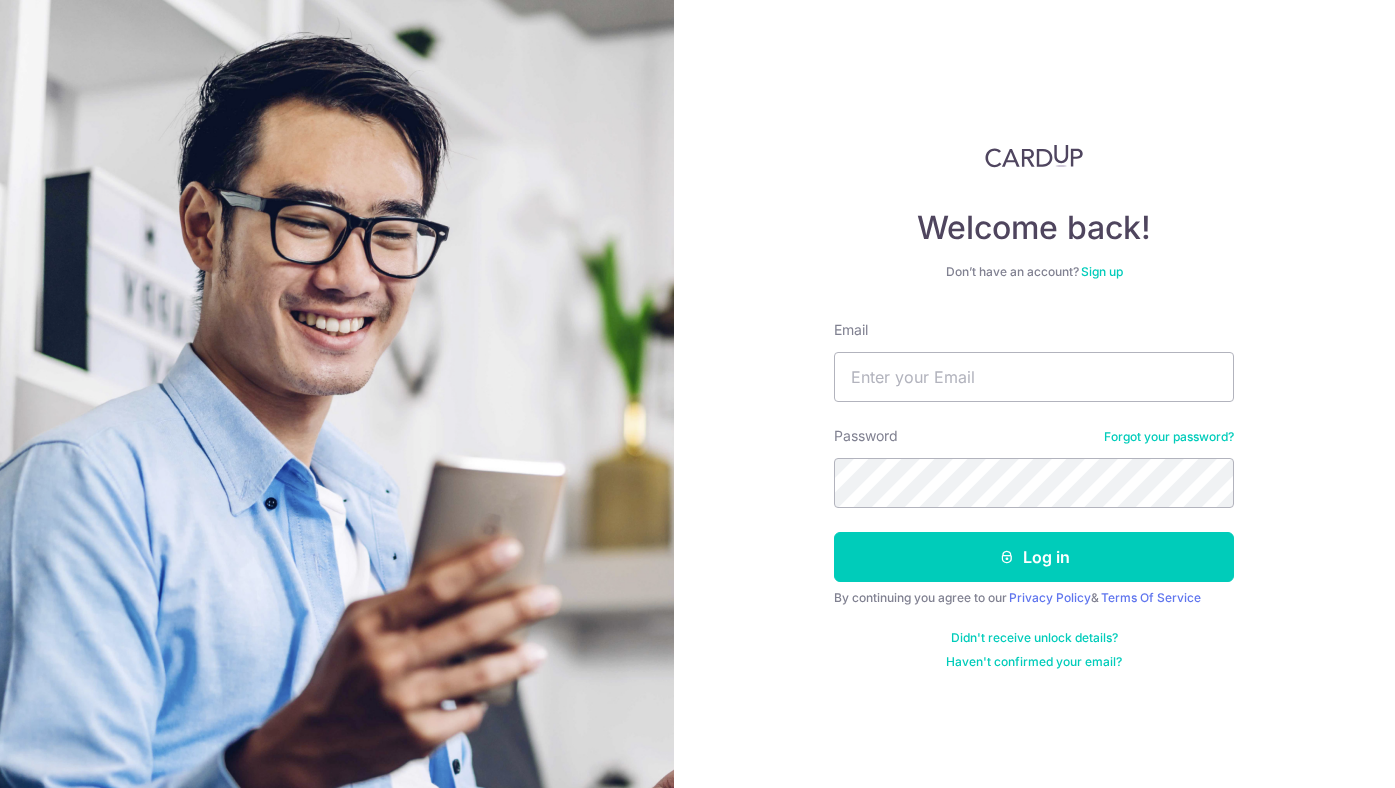 scroll, scrollTop: 0, scrollLeft: 0, axis: both 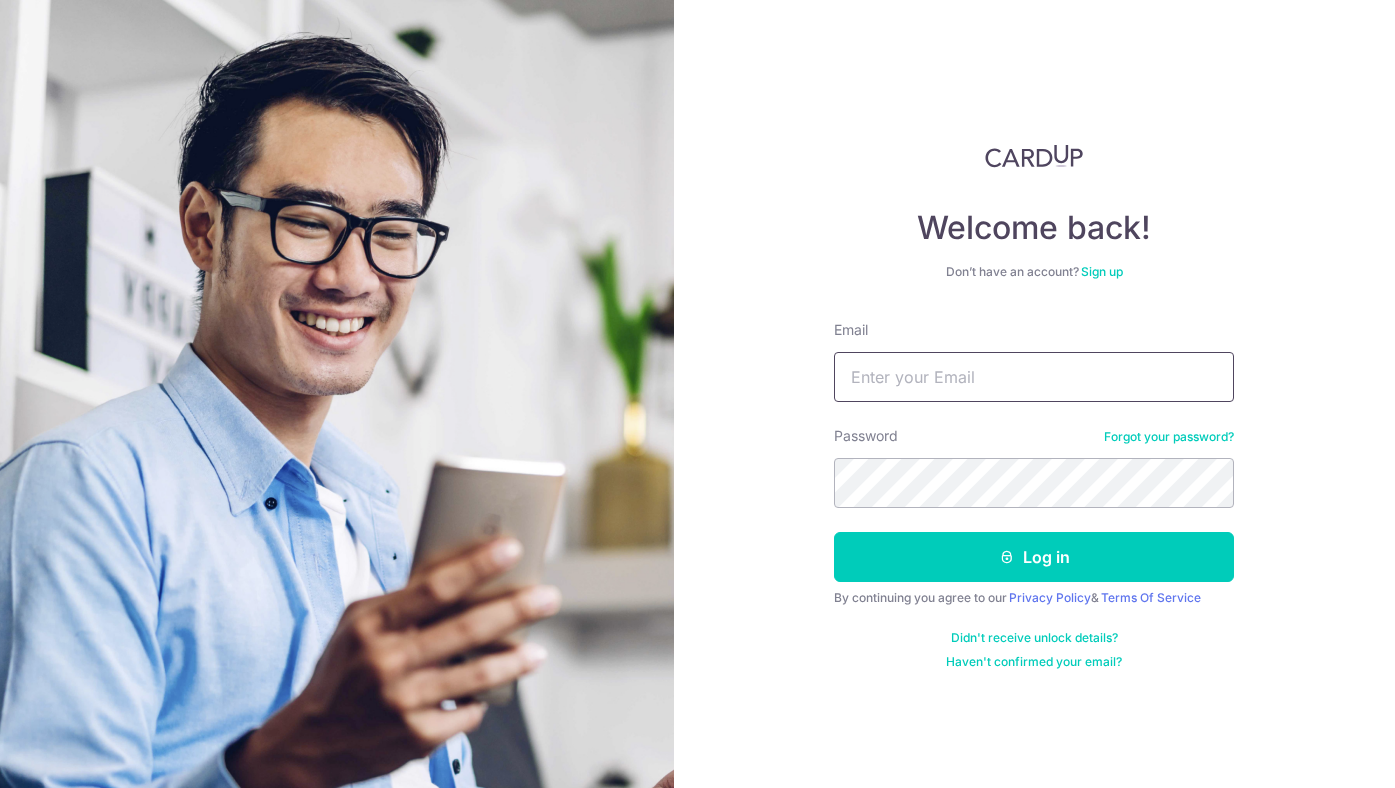 click on "Email" at bounding box center [1034, 377] 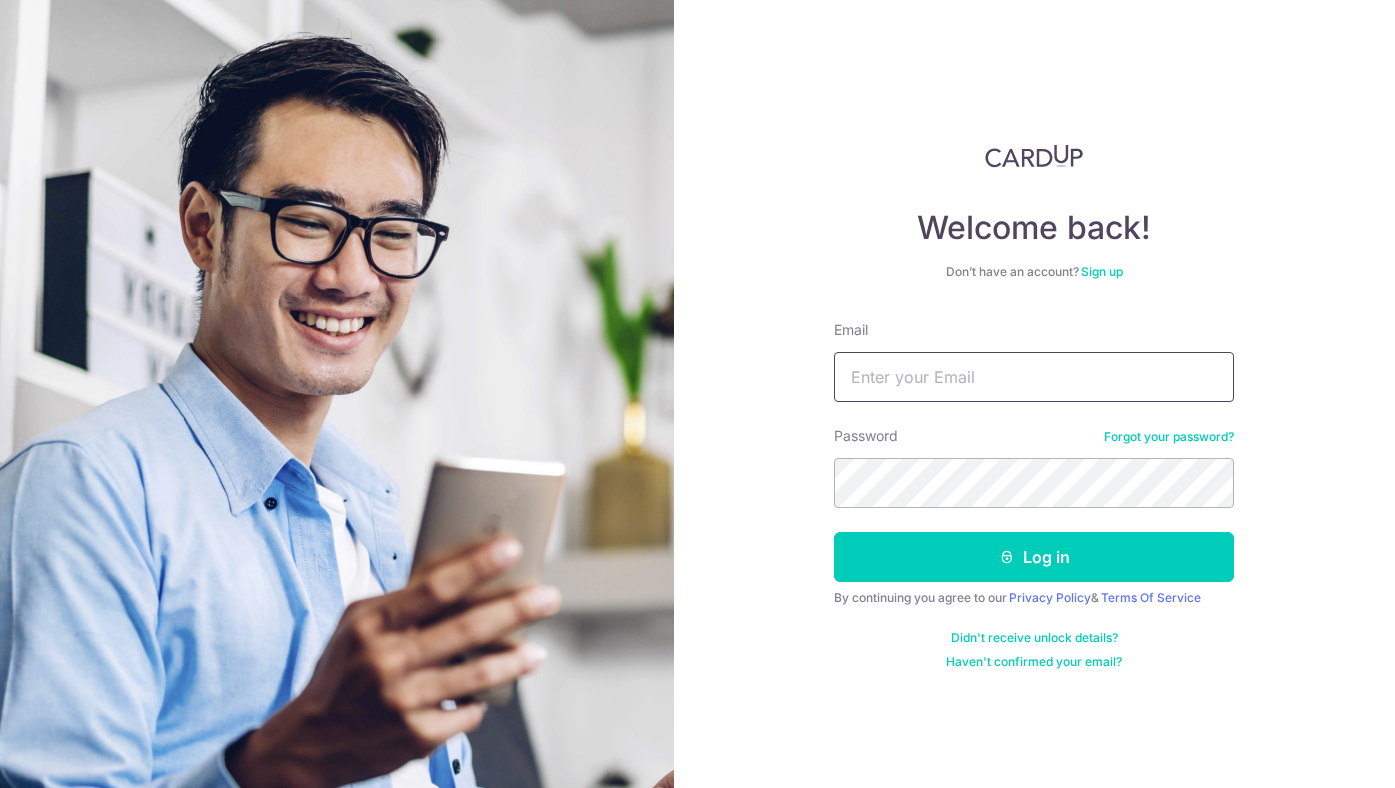 type on "[EMAIL]" 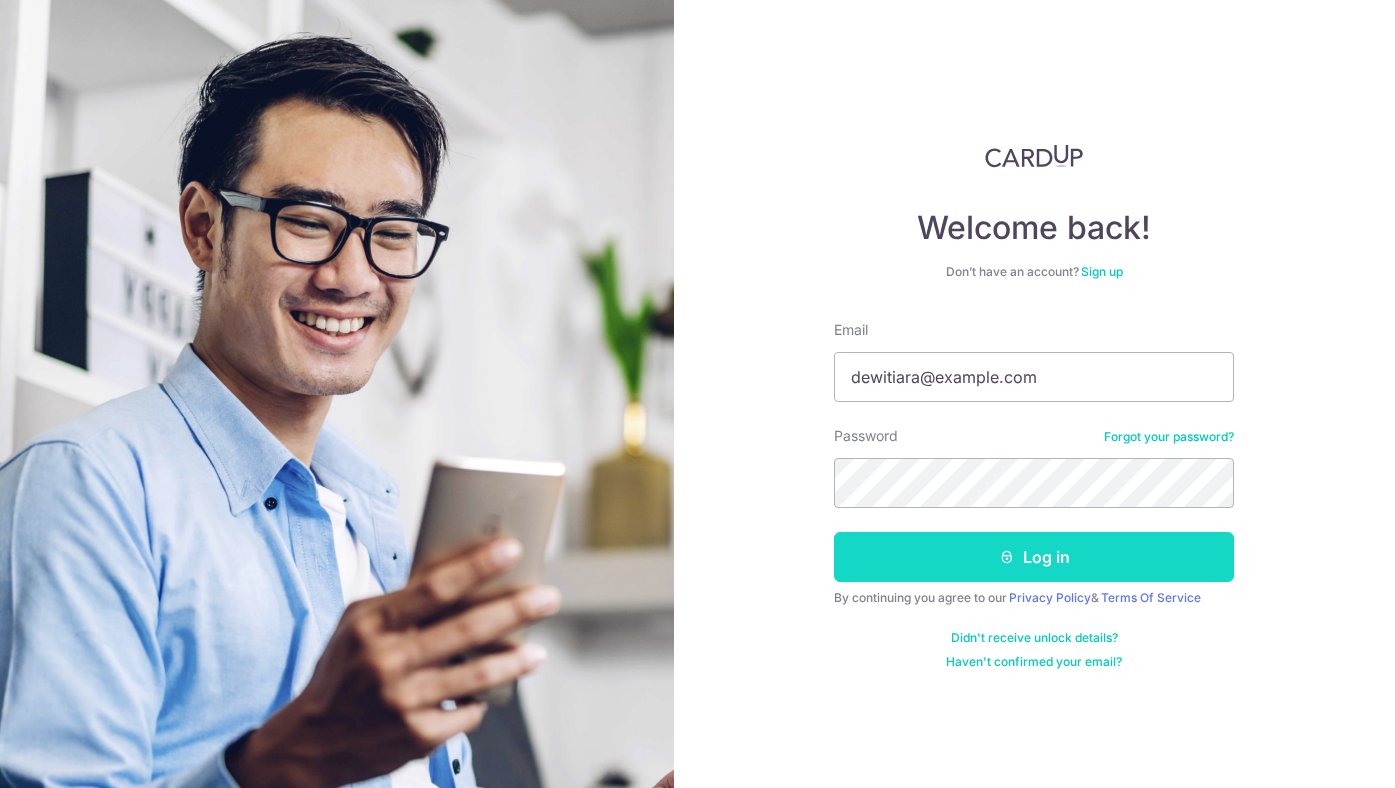 click on "Log in" at bounding box center (1034, 557) 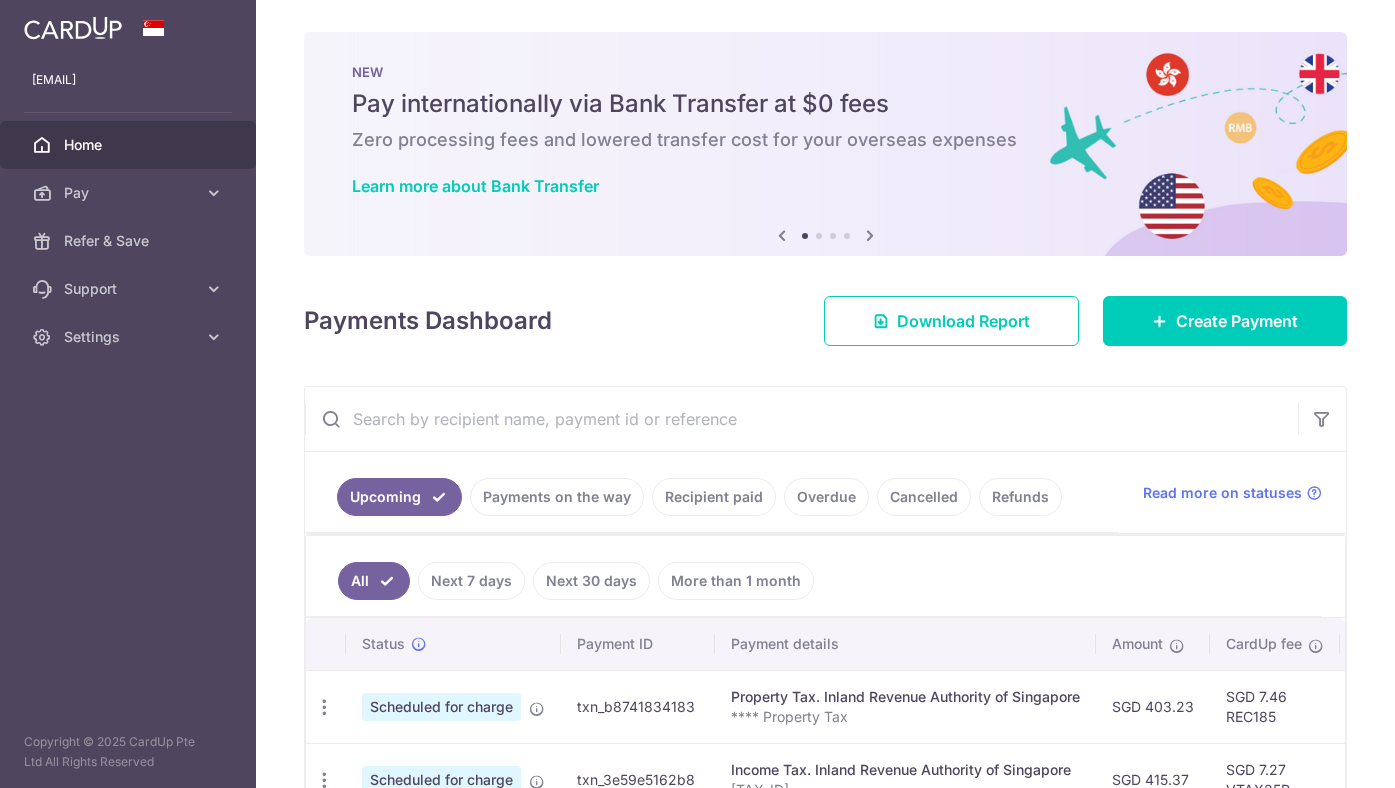 scroll, scrollTop: 0, scrollLeft: 0, axis: both 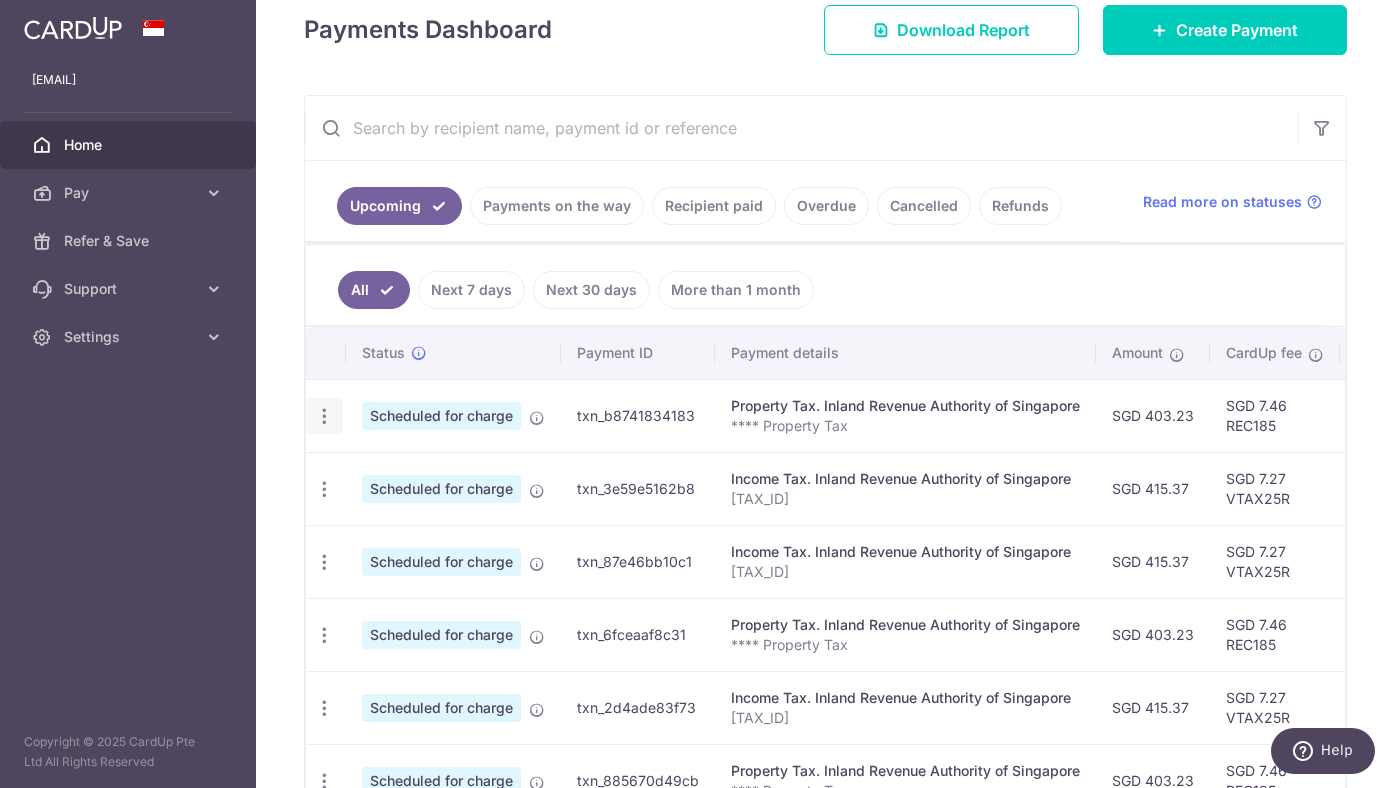 click at bounding box center (324, 416) 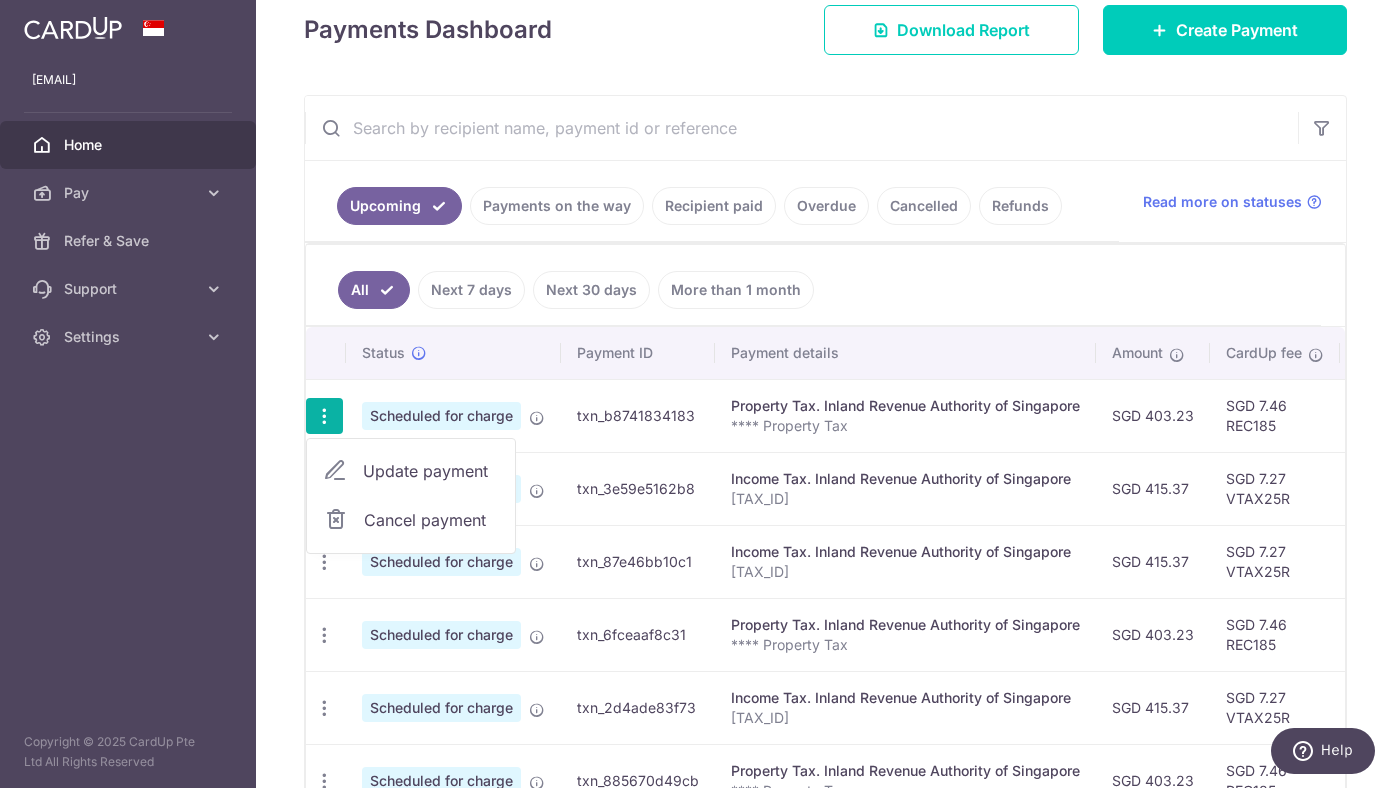 click on "Update payment" at bounding box center (431, 471) 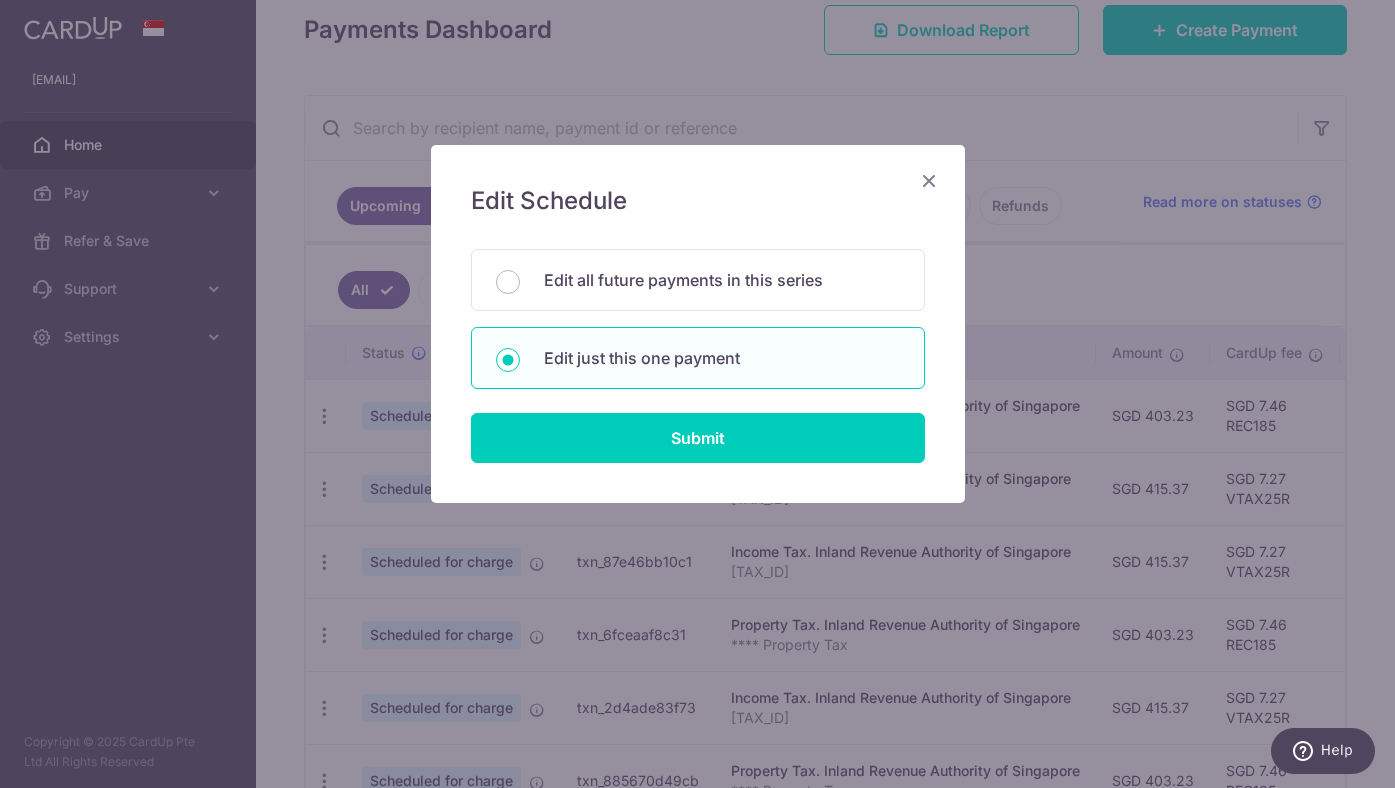 click on "Edit Schedule
You will be editing all 4 payments to Inland Revenue Authority of Singapore scheduled from 24/08/2025 to 24/11/2025.
Edit all future payments in this series
Edit just this one payment
Submit" at bounding box center [698, 324] 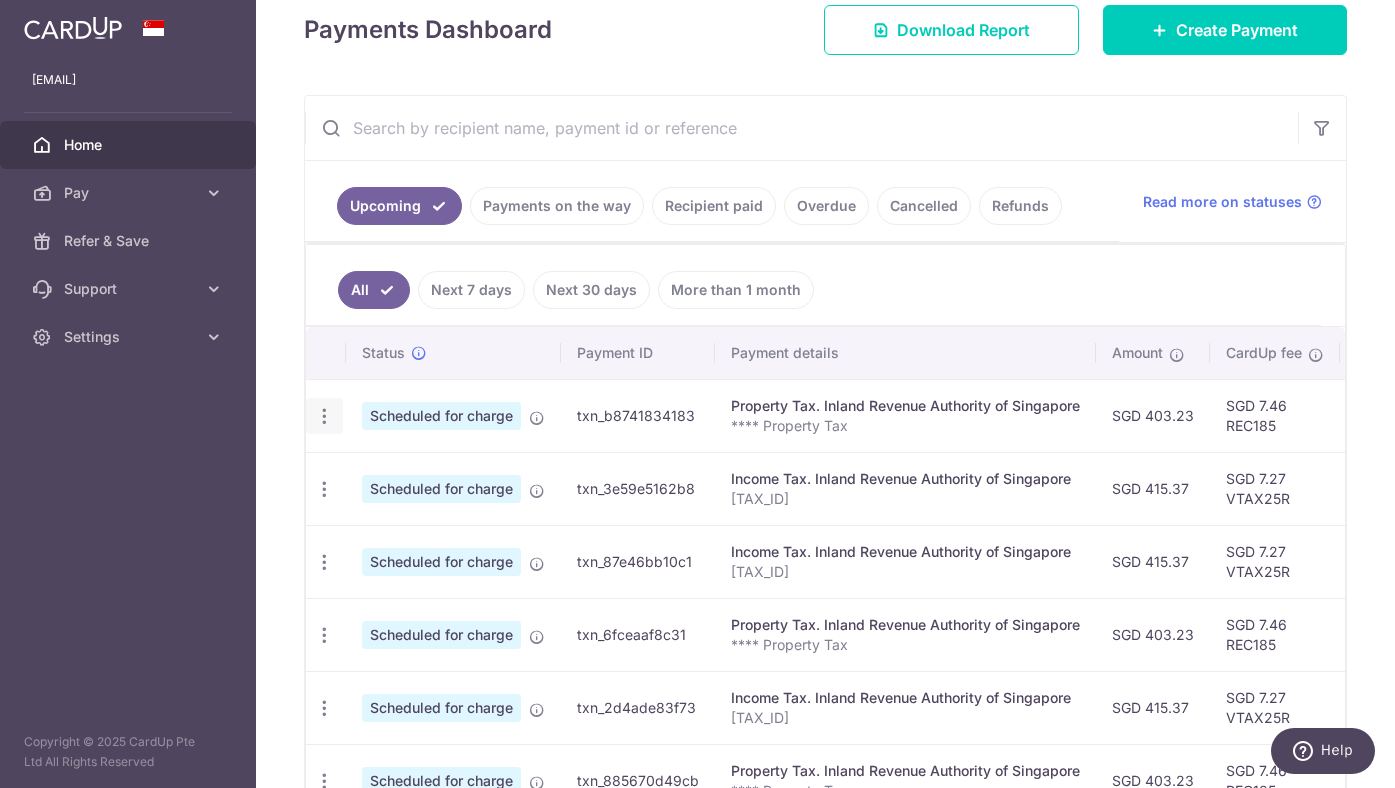 click on "Update payment
Cancel payment" at bounding box center [324, 416] 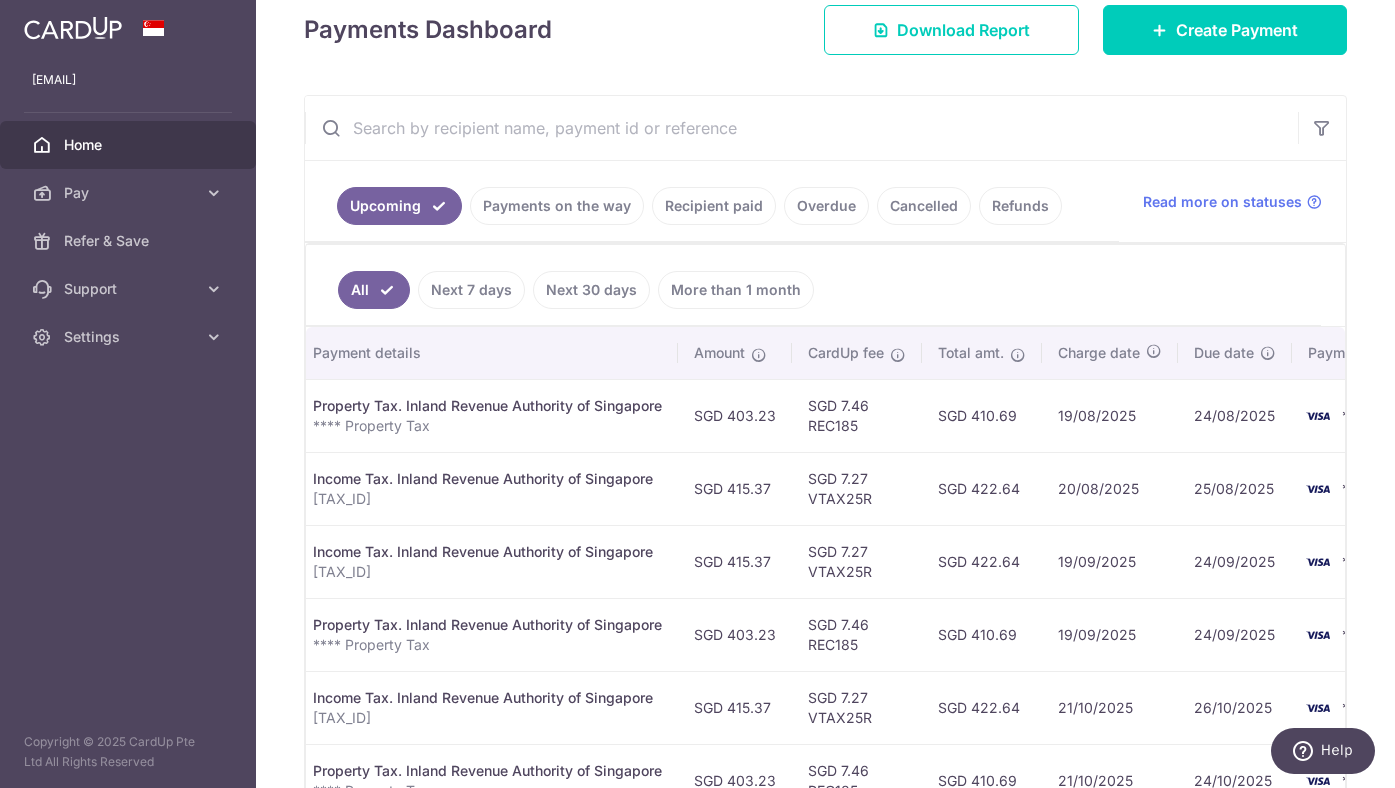 scroll, scrollTop: 0, scrollLeft: 0, axis: both 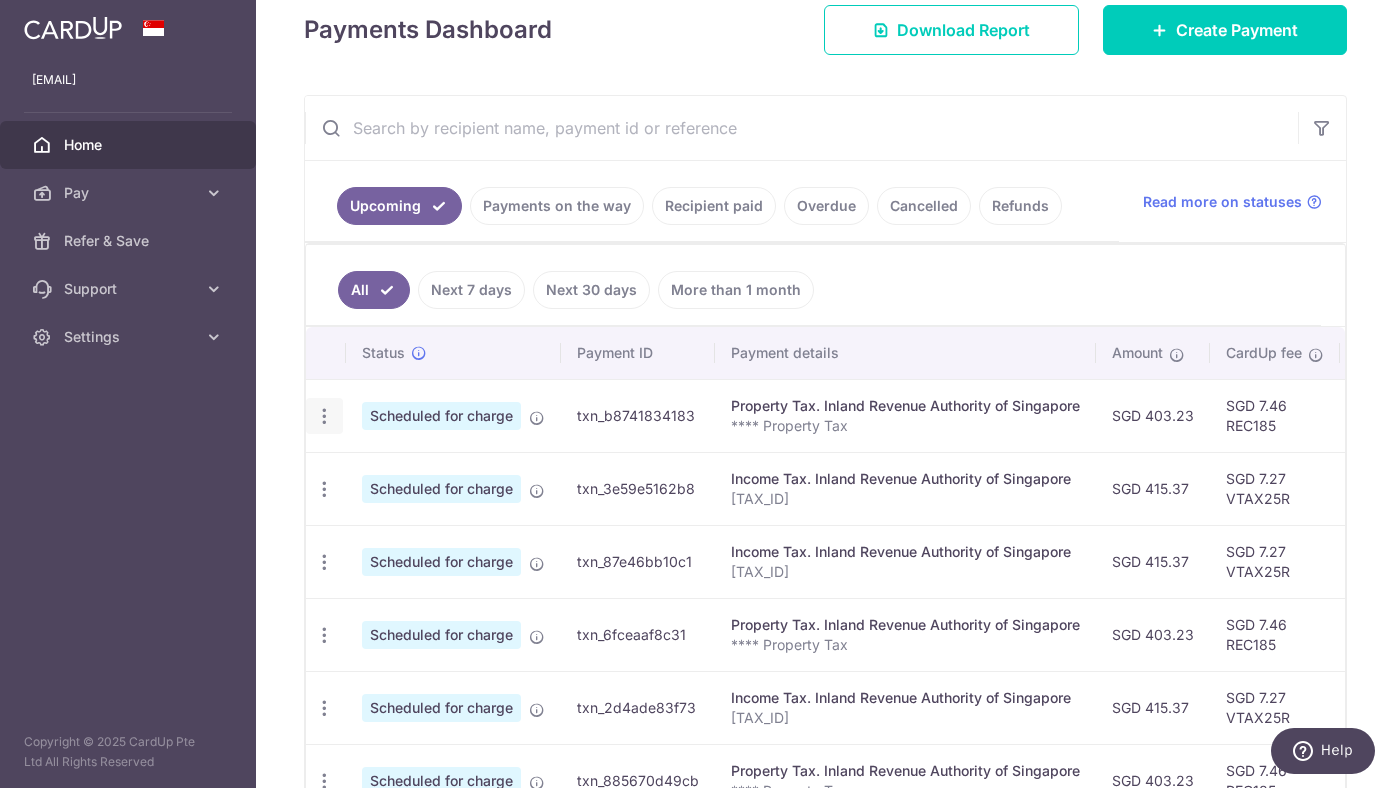 click at bounding box center [324, 416] 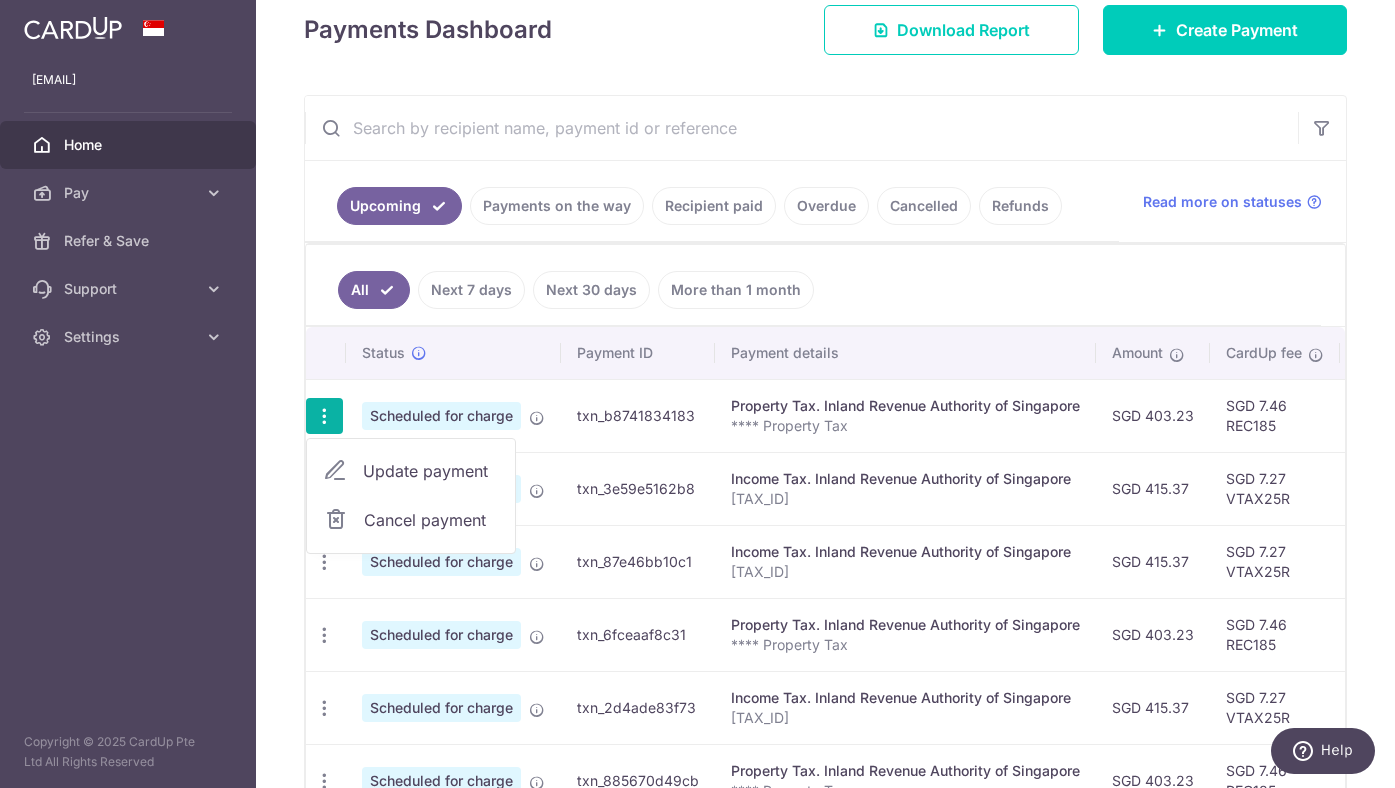click on "Cancel payment" at bounding box center [431, 520] 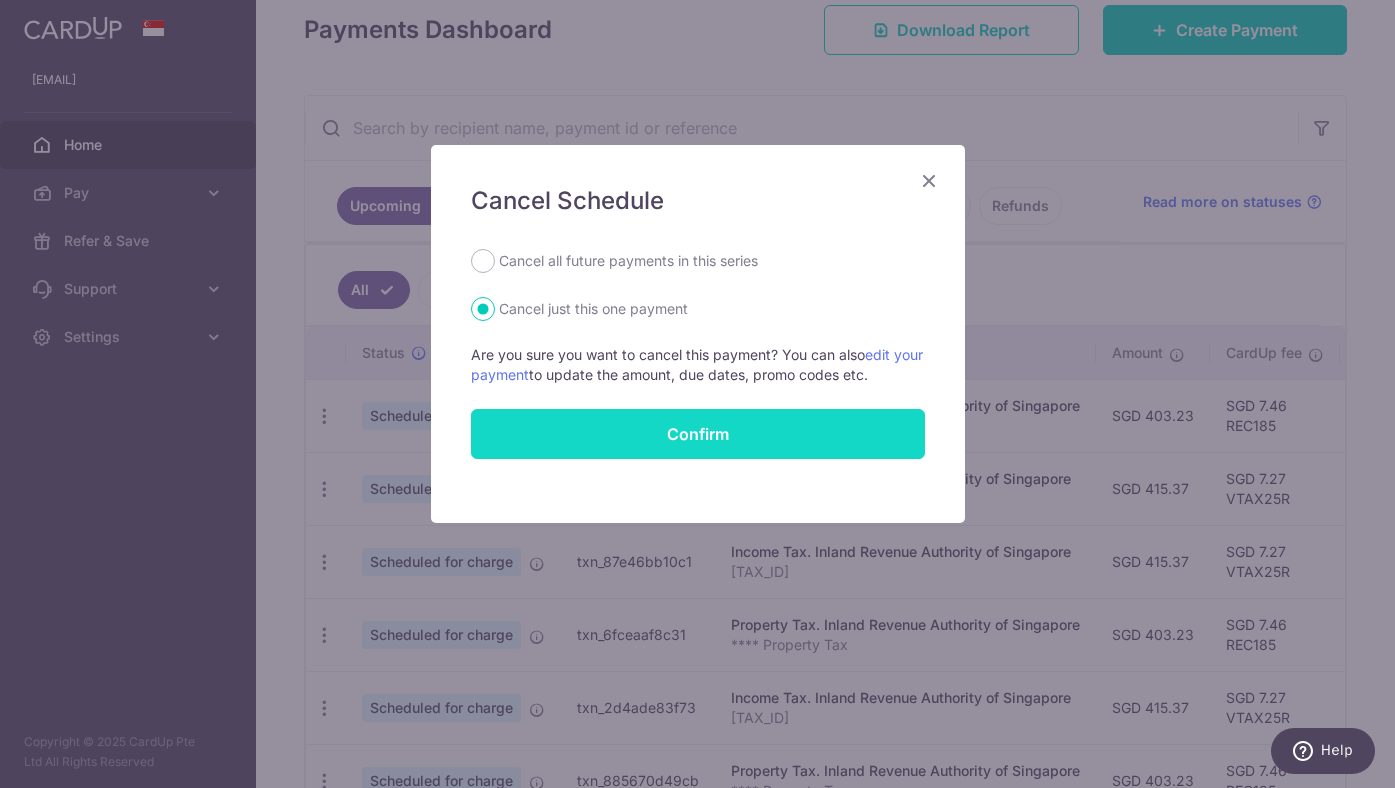 click on "Confirm" at bounding box center [698, 434] 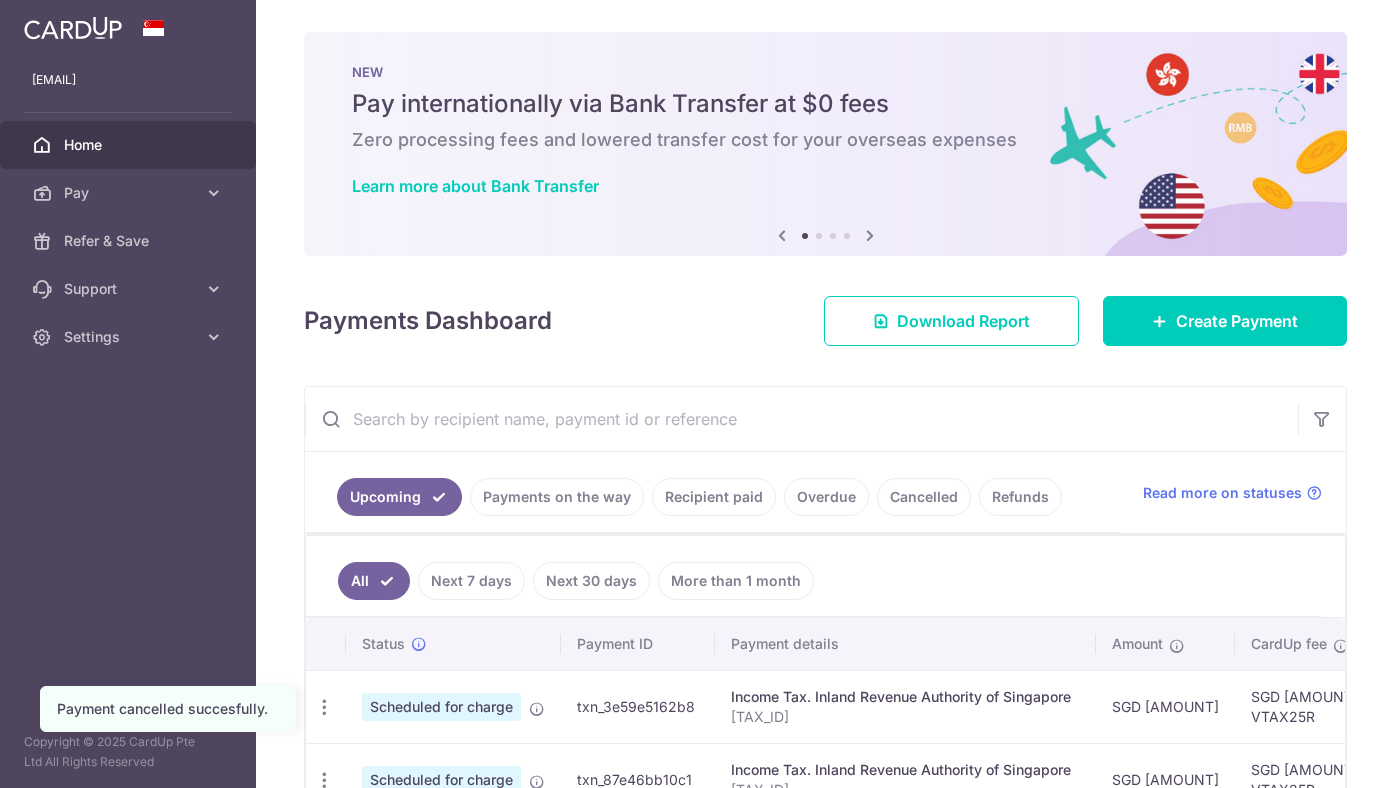scroll, scrollTop: 0, scrollLeft: 0, axis: both 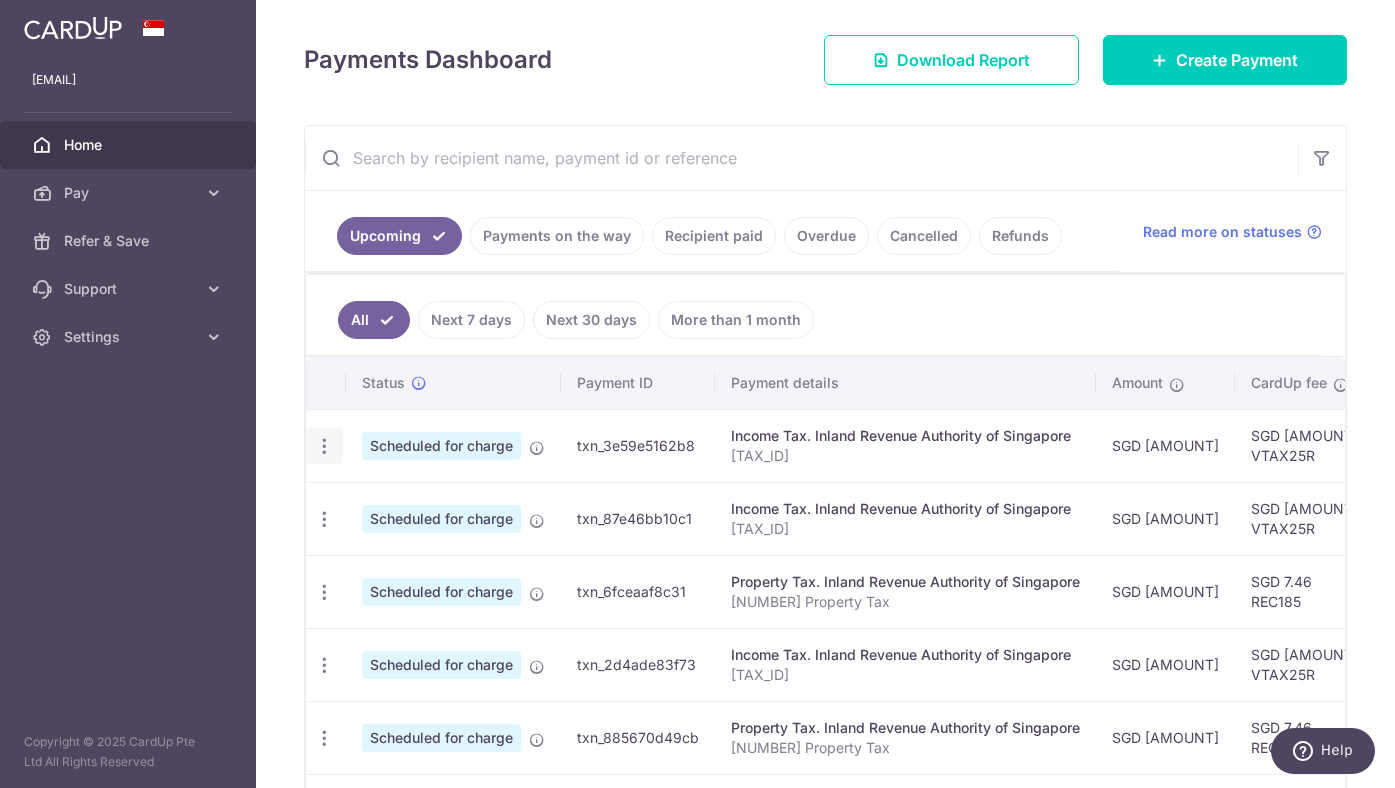 click at bounding box center [324, 446] 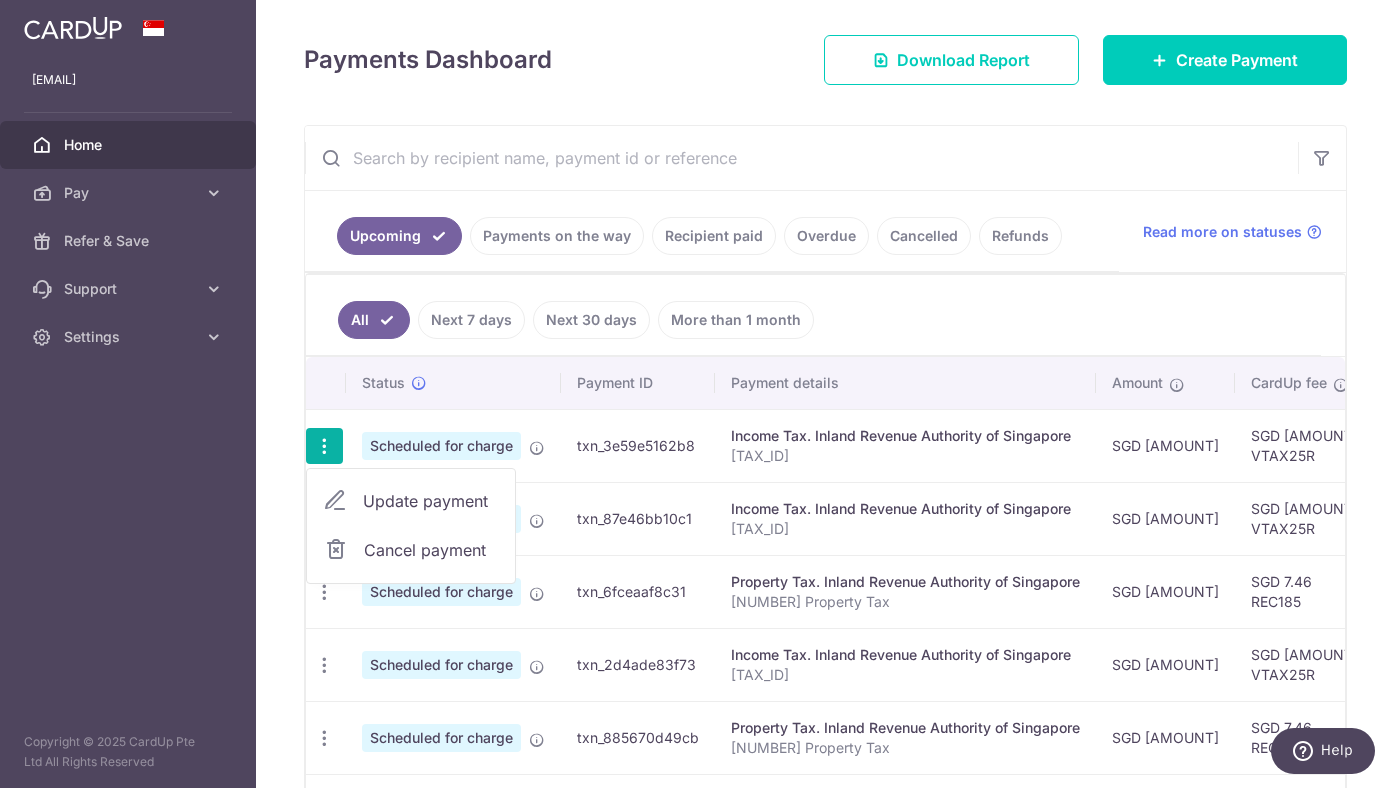 click on "Update payment" at bounding box center [431, 501] 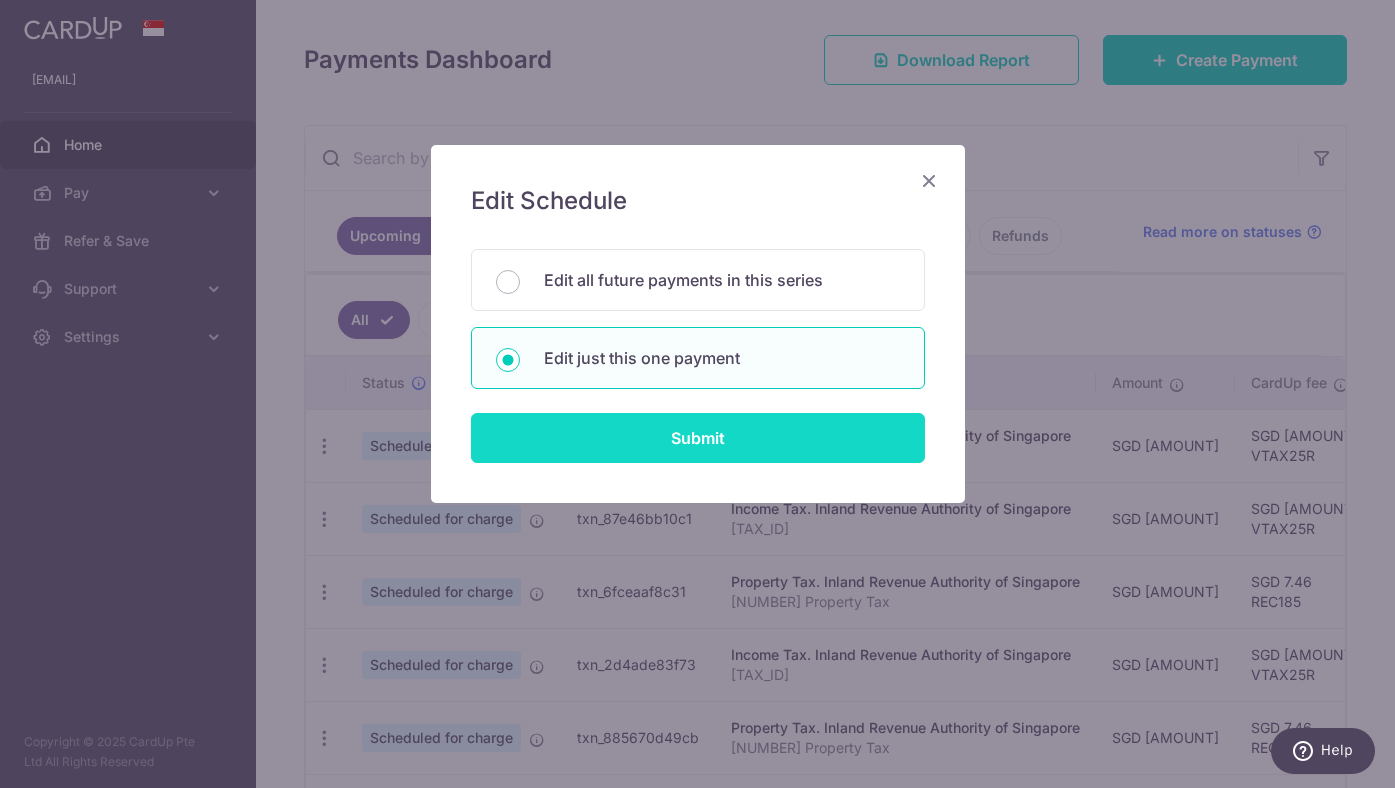 click on "Submit" at bounding box center (698, 438) 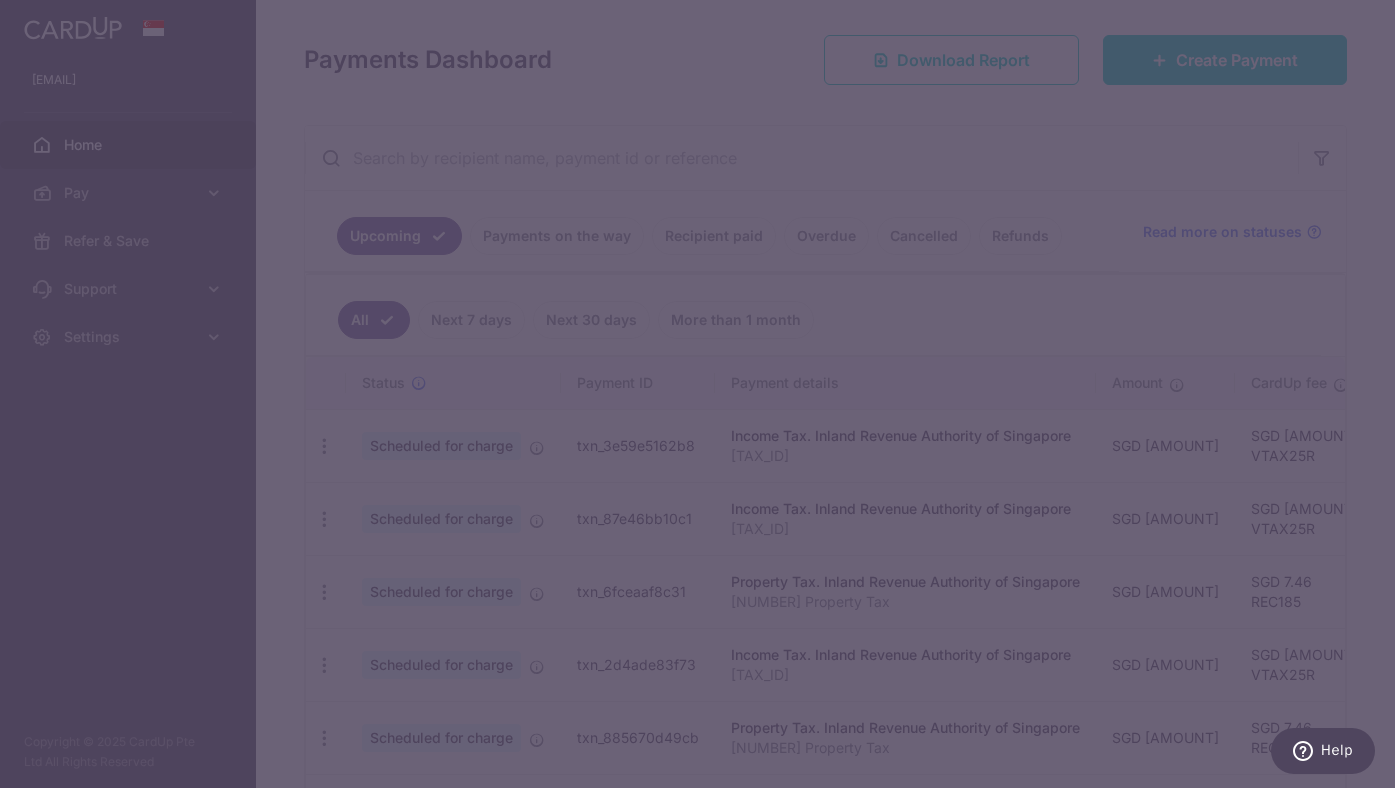 type on "VTAX25R" 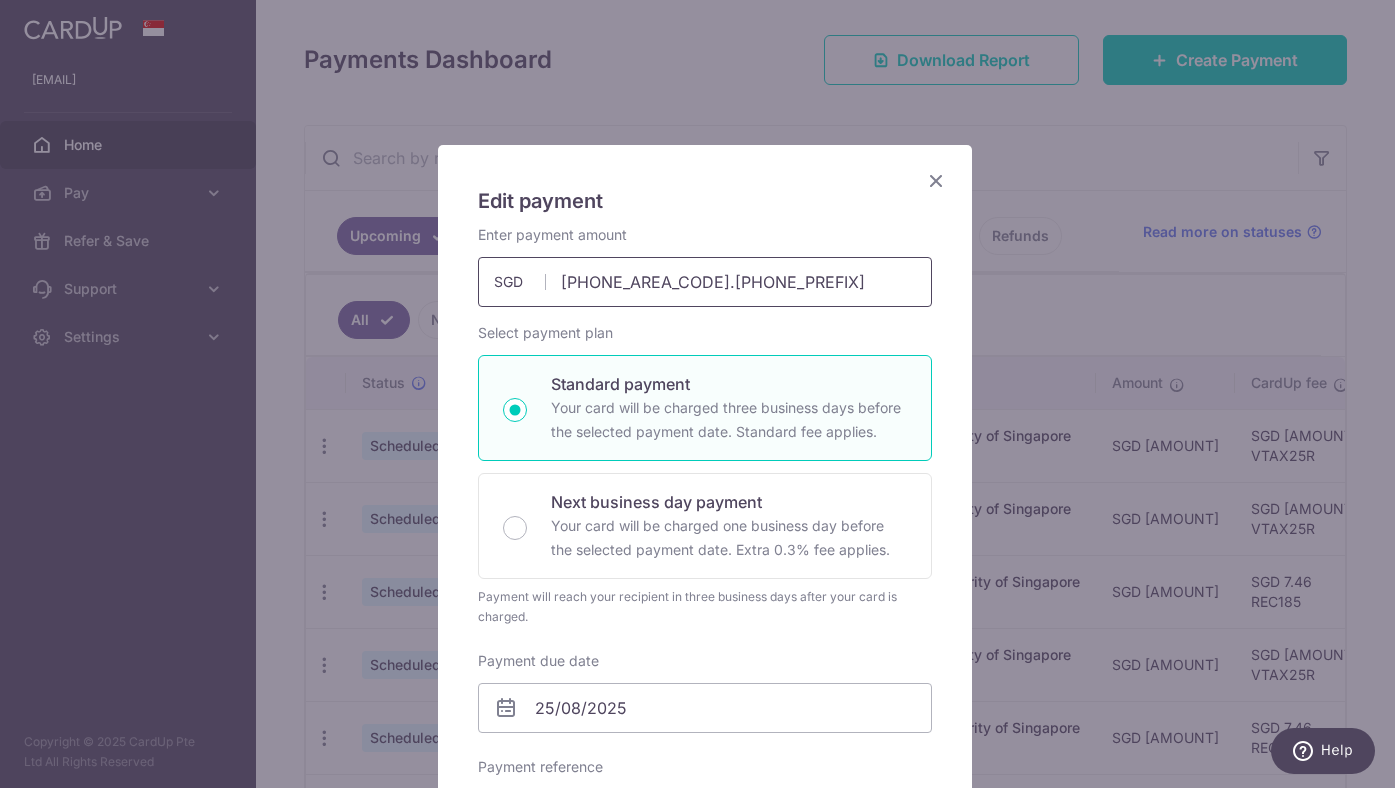 click on "[PHONE_AREA_CODE].[PHONE_PREFIX]" at bounding box center (705, 282) 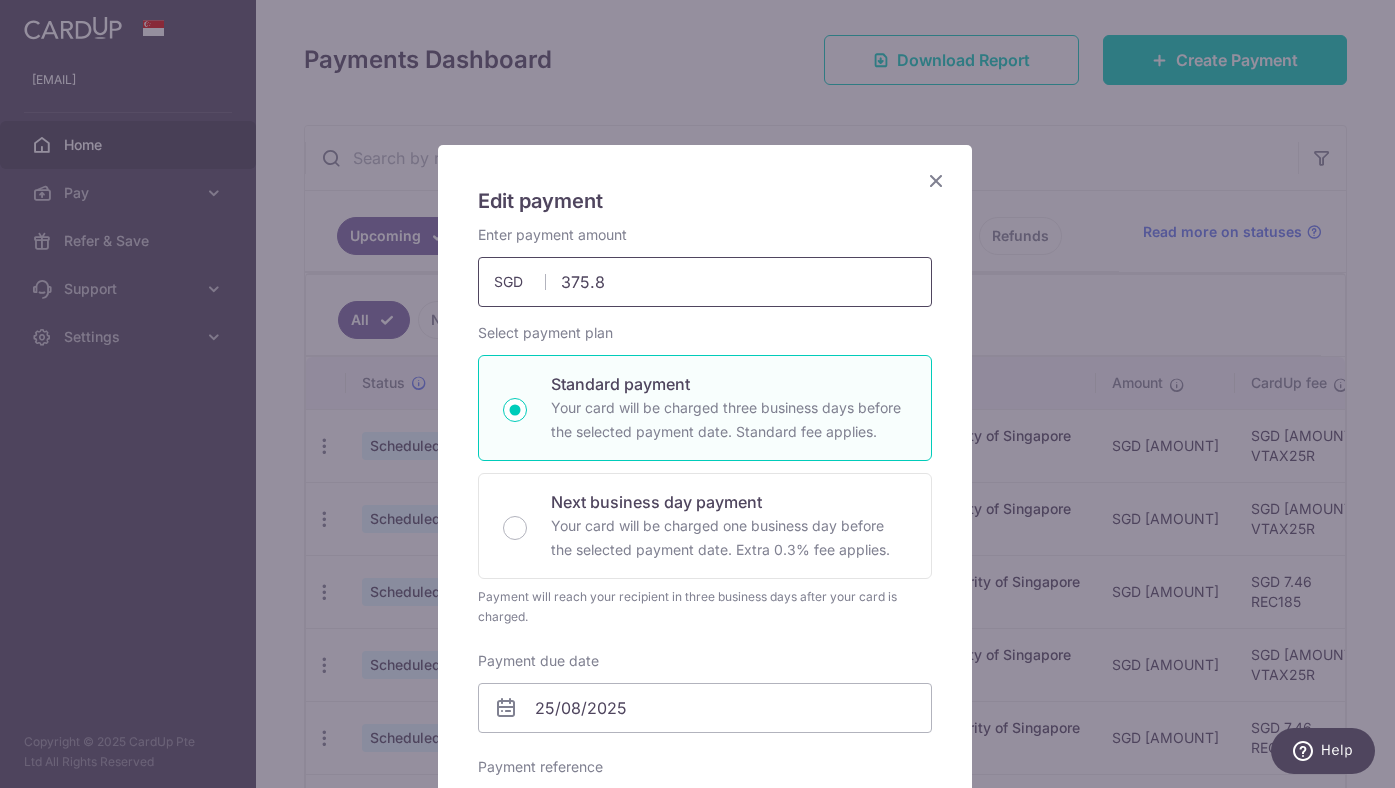 type on "375.82" 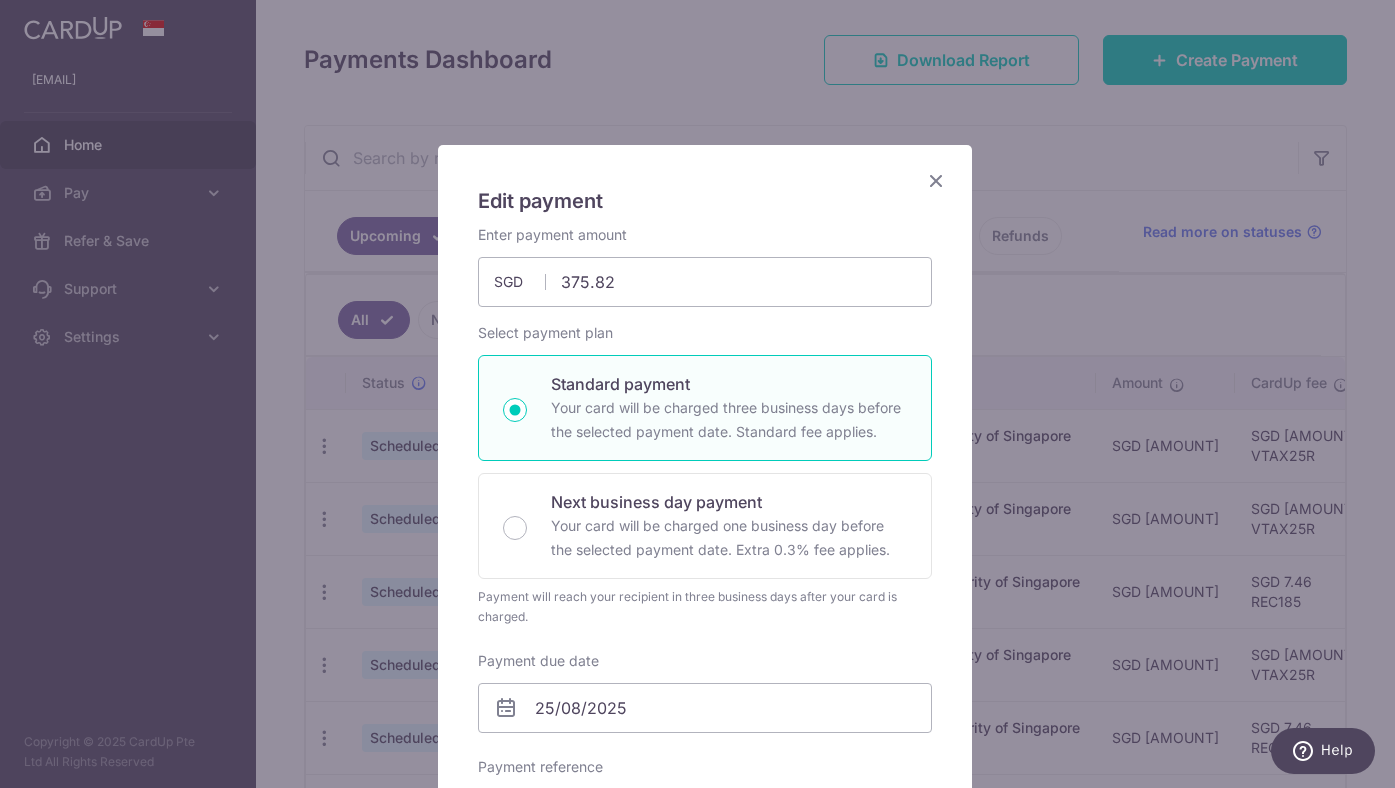 click on "Select payment plan
Standard payment
Your card will be charged three  business days before the selected payment date. Standard fee applies.
Next business day payment
Your card will be charged one business day before the selected payment date. Extra 0.3% fee applies.
Payment will reach your recipient in one business day after your card is charged.
A 0.3% Express fee will be applied." at bounding box center (705, 475) 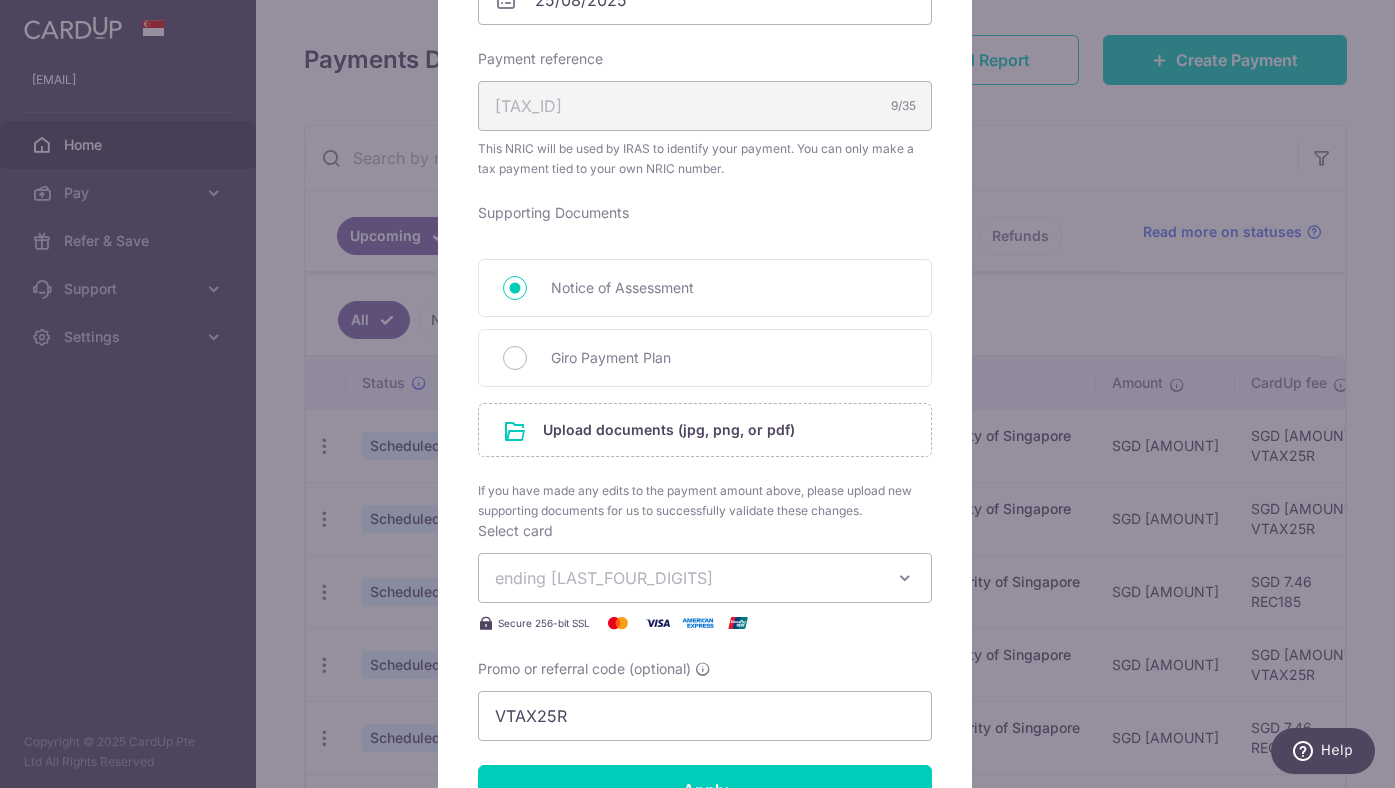 scroll, scrollTop: 753, scrollLeft: 0, axis: vertical 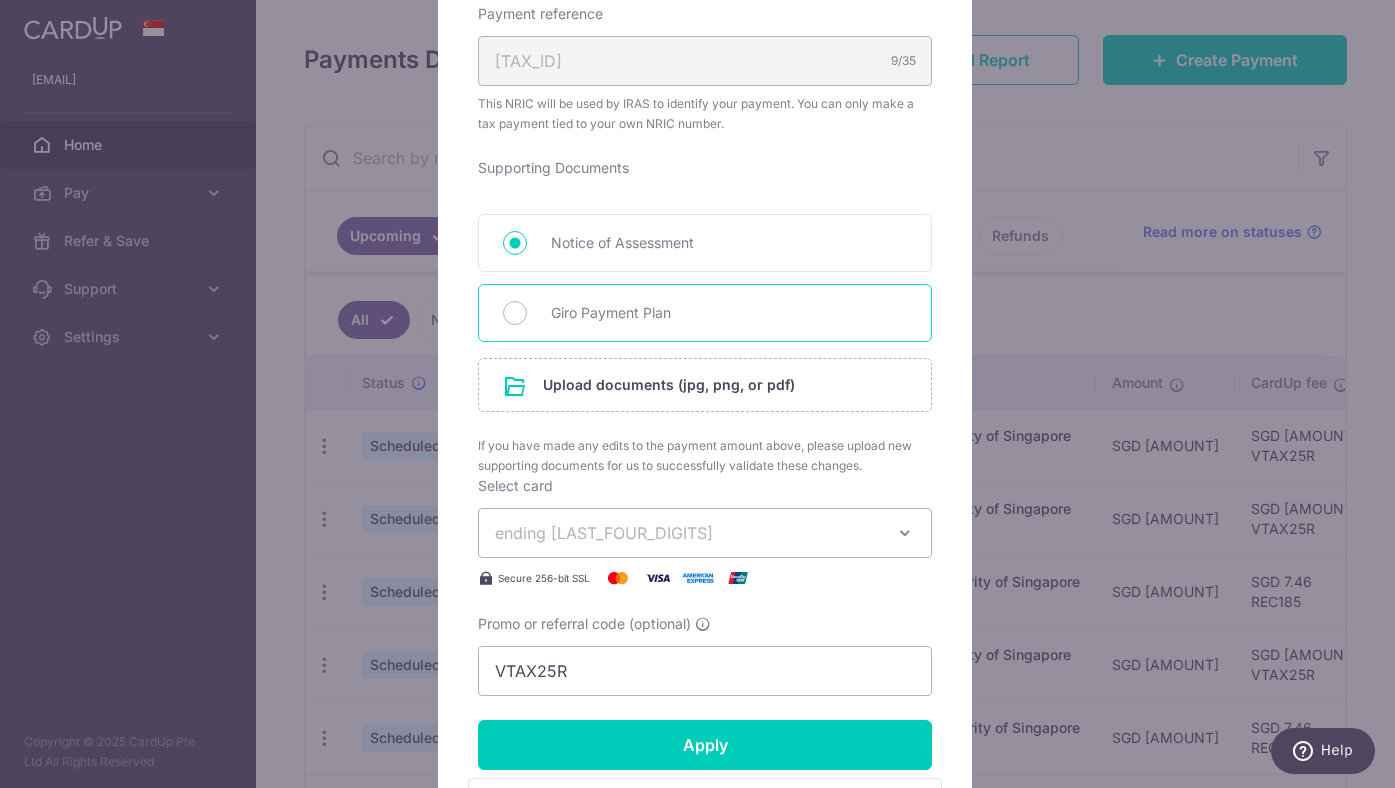 click on "Giro Payment Plan" at bounding box center (729, 313) 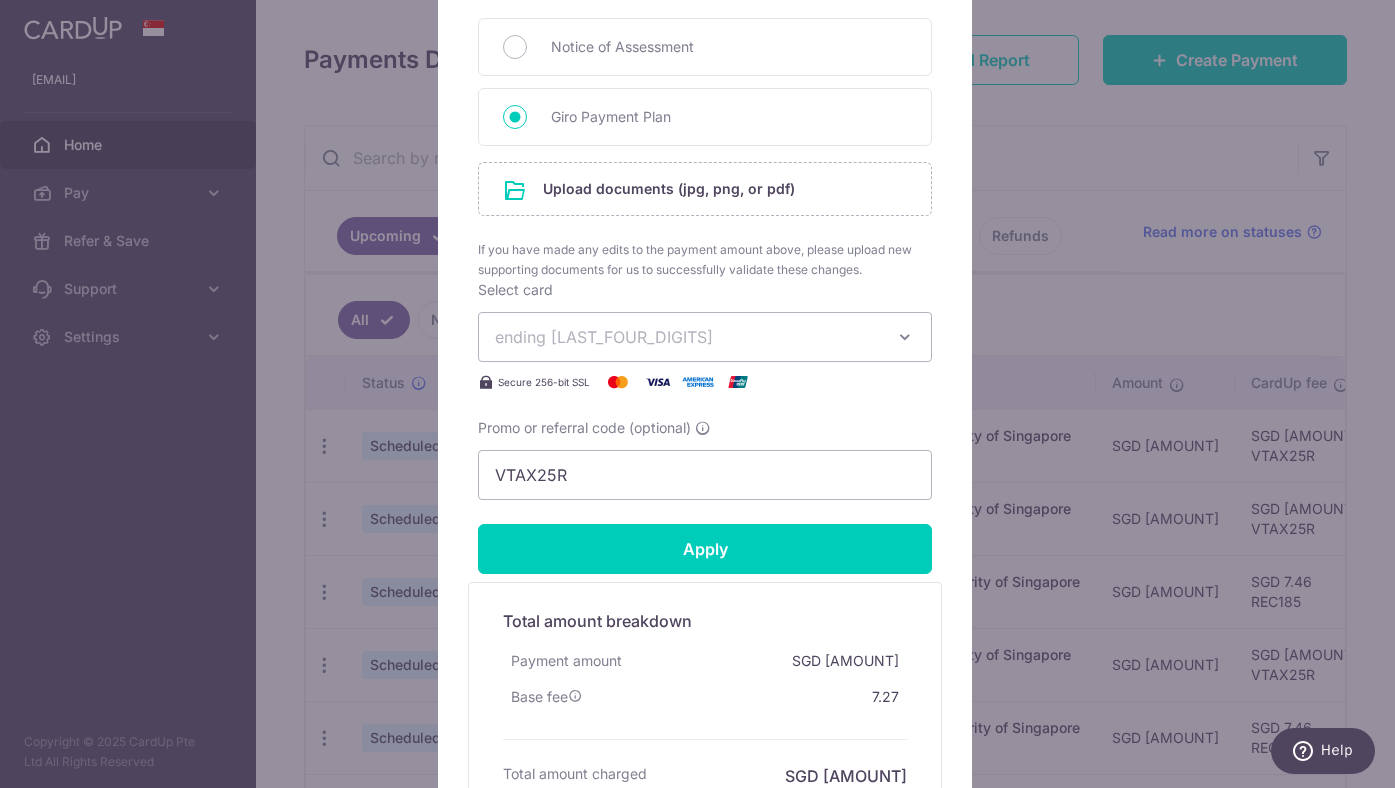scroll, scrollTop: 947, scrollLeft: 0, axis: vertical 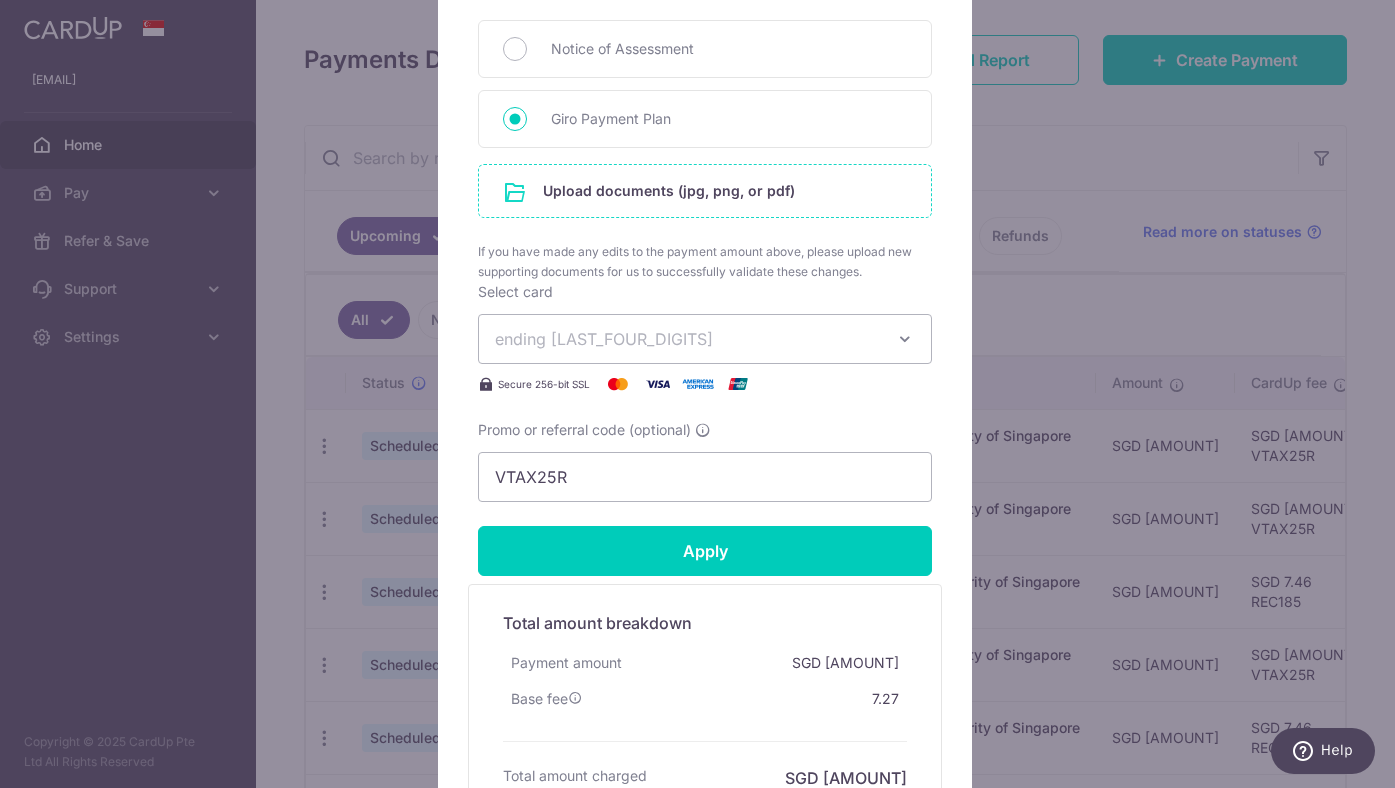 click at bounding box center (705, 191) 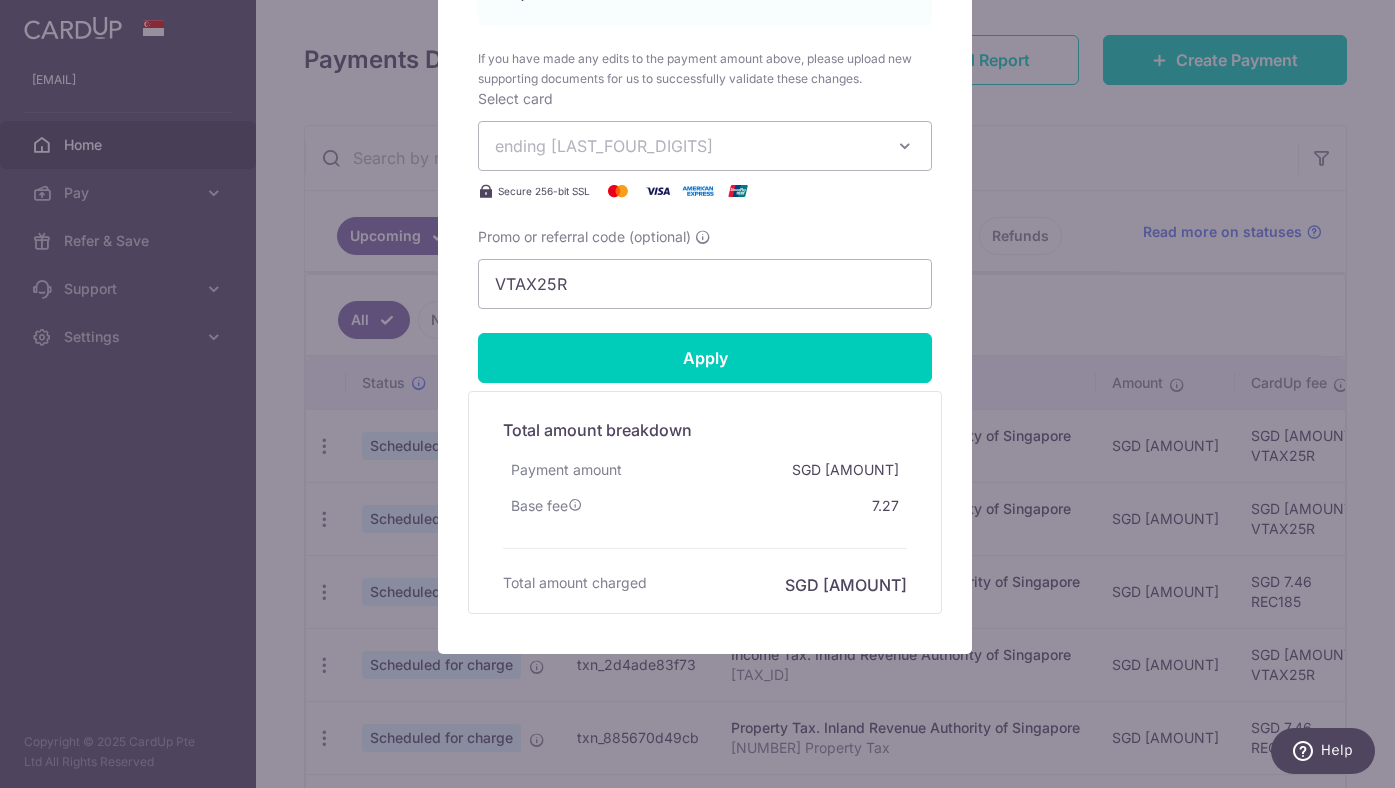 scroll, scrollTop: 1265, scrollLeft: 0, axis: vertical 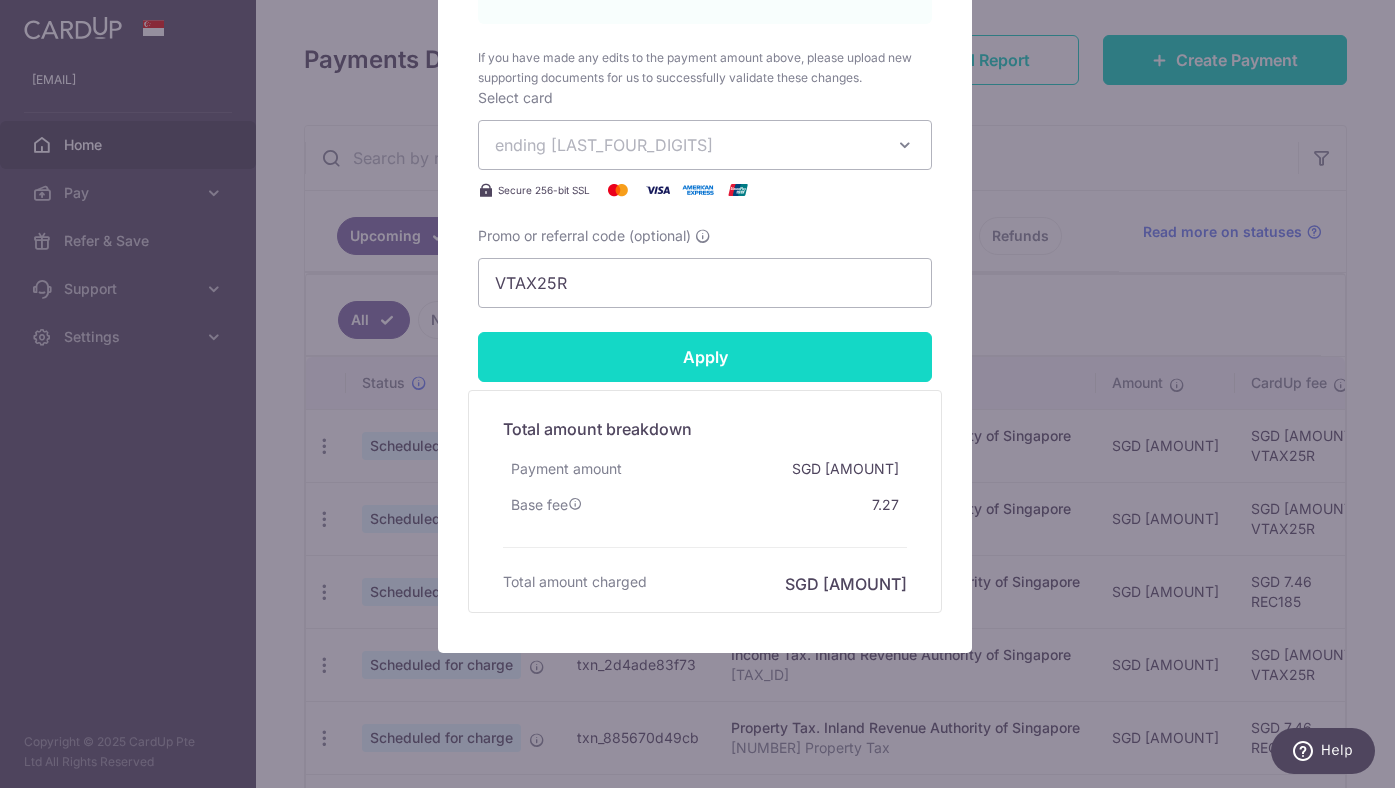 click on "Apply" at bounding box center [705, 357] 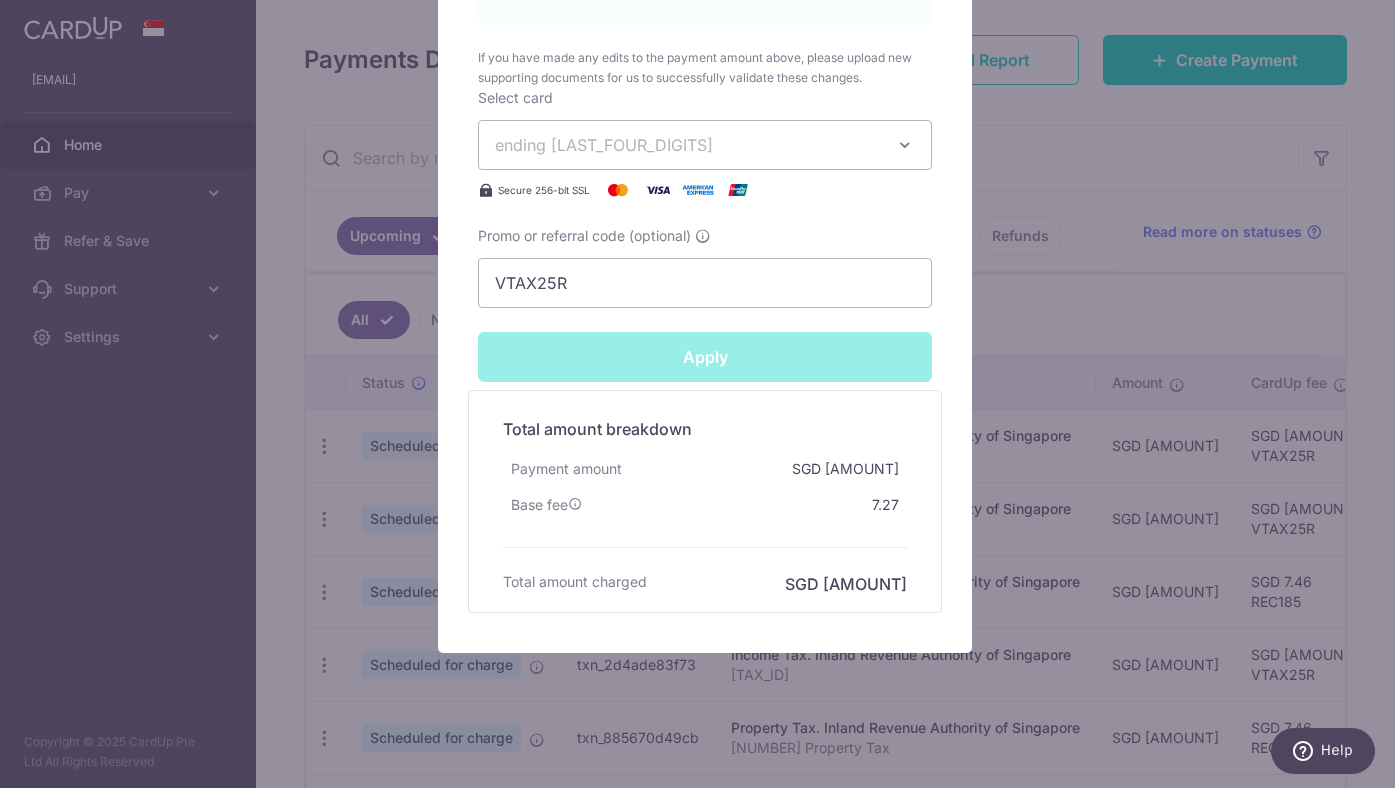 type on "Successfully Applied" 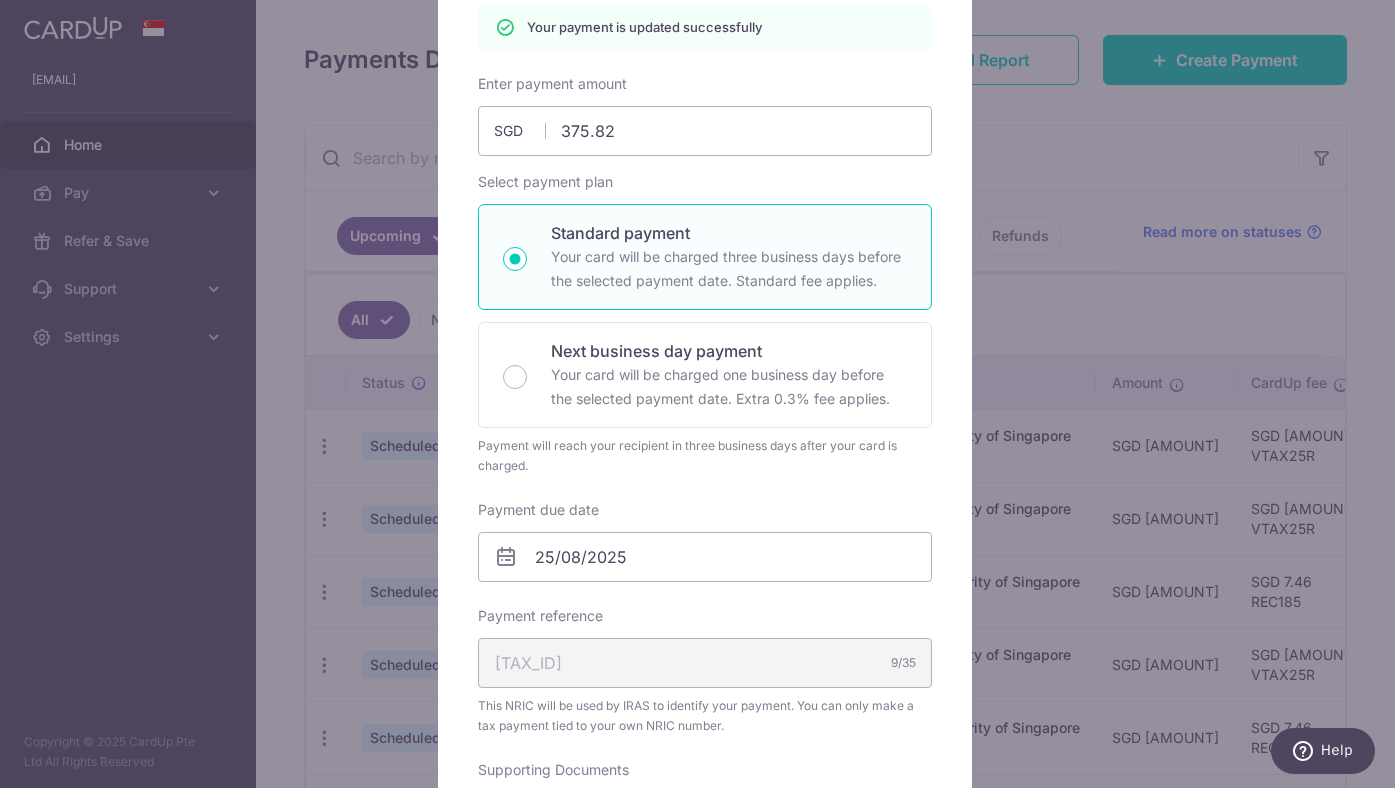 scroll, scrollTop: 0, scrollLeft: 0, axis: both 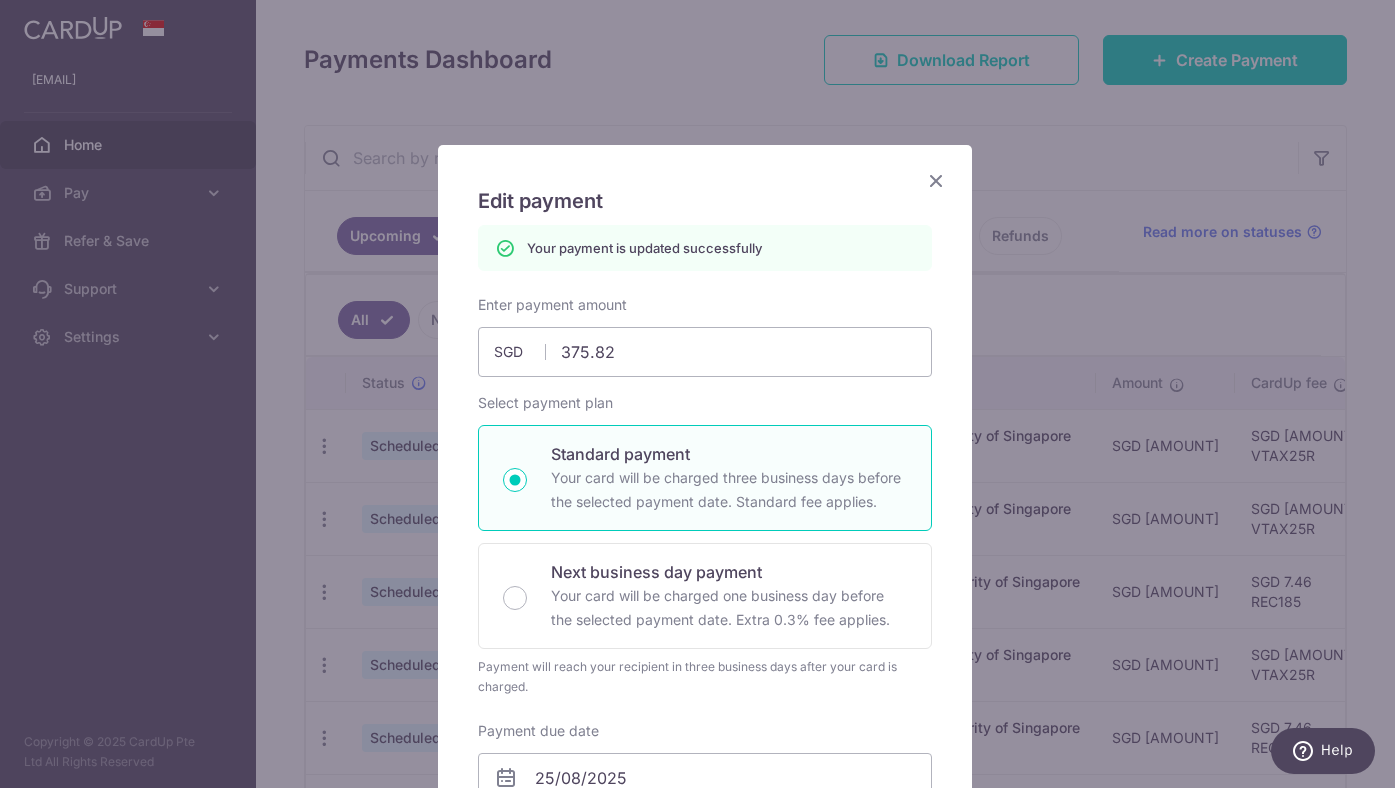 click at bounding box center [936, 180] 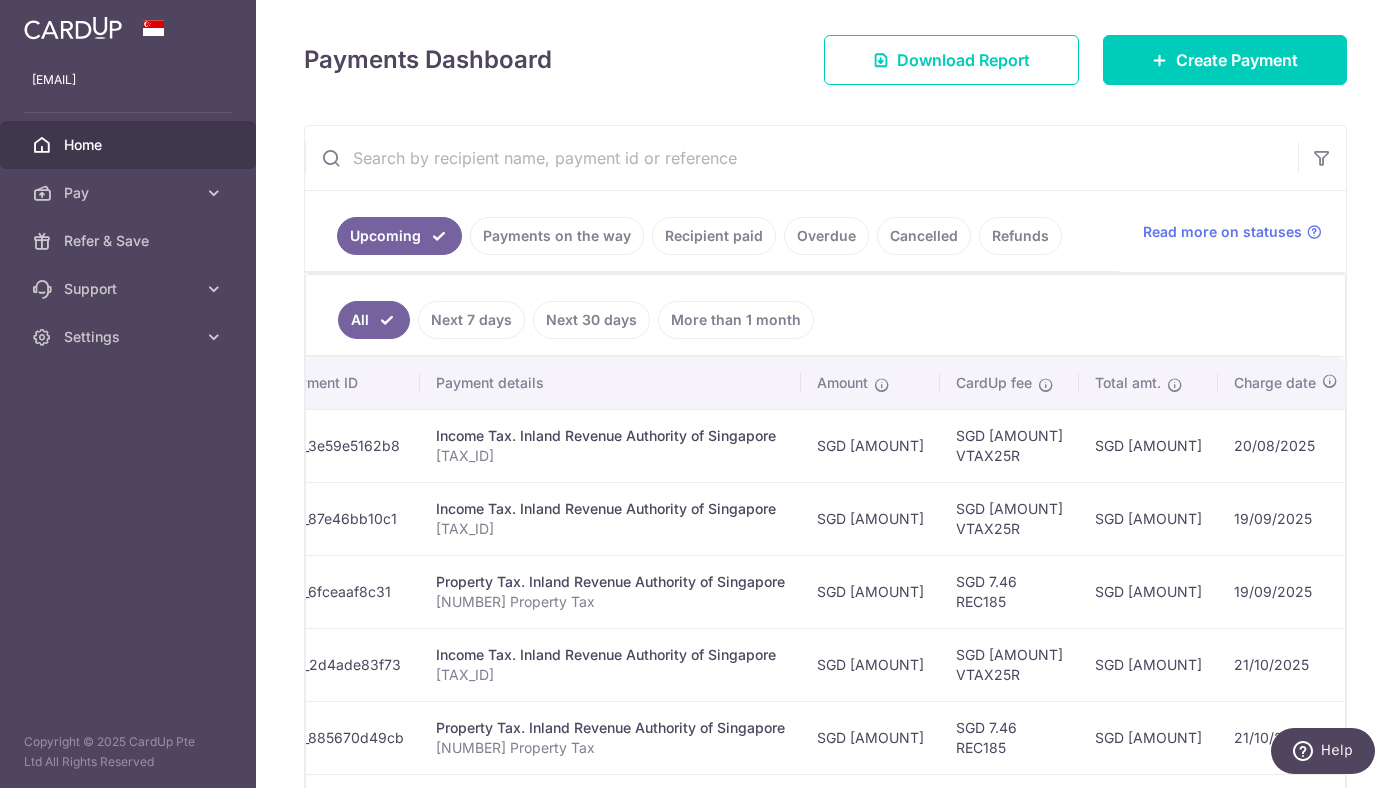 scroll, scrollTop: 0, scrollLeft: 529, axis: horizontal 